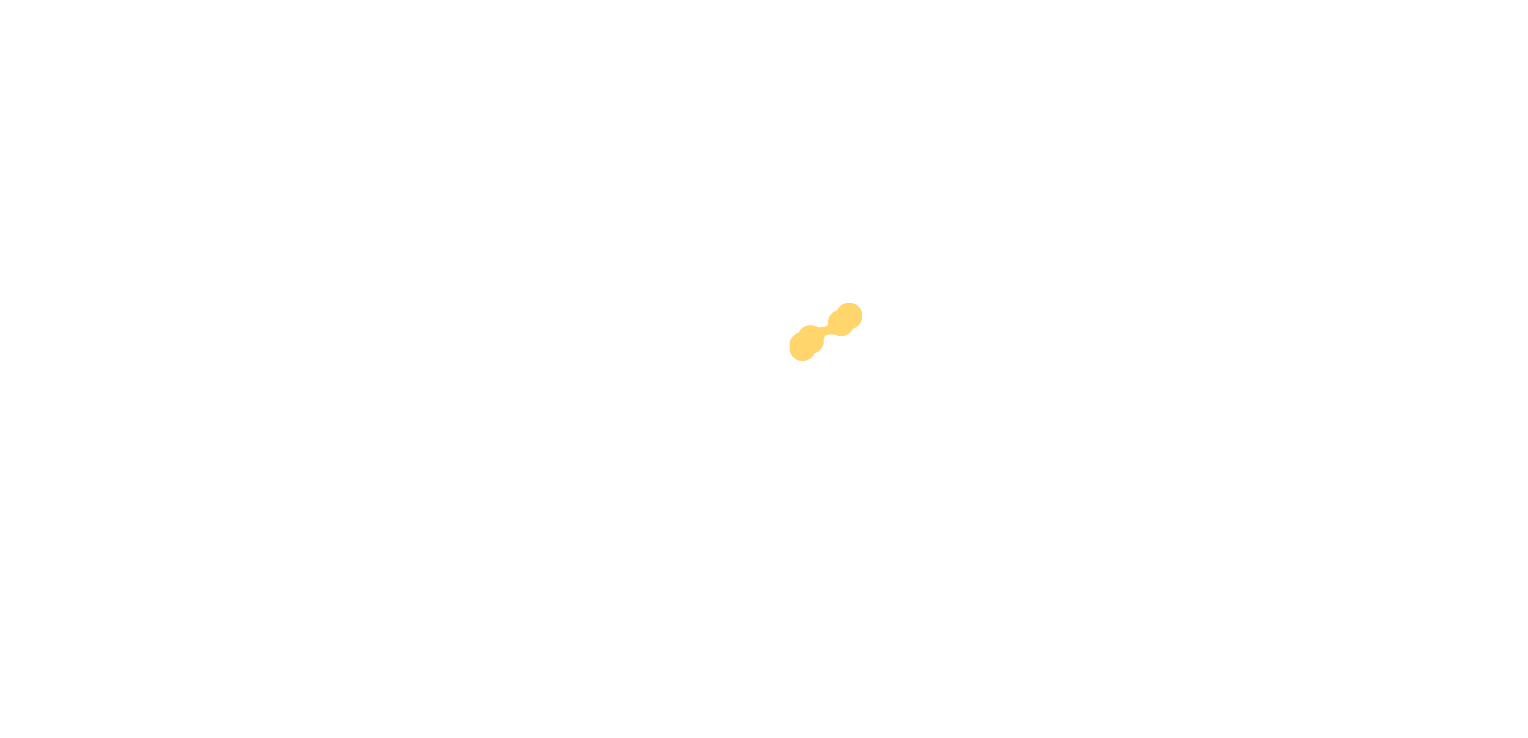 scroll, scrollTop: 0, scrollLeft: 0, axis: both 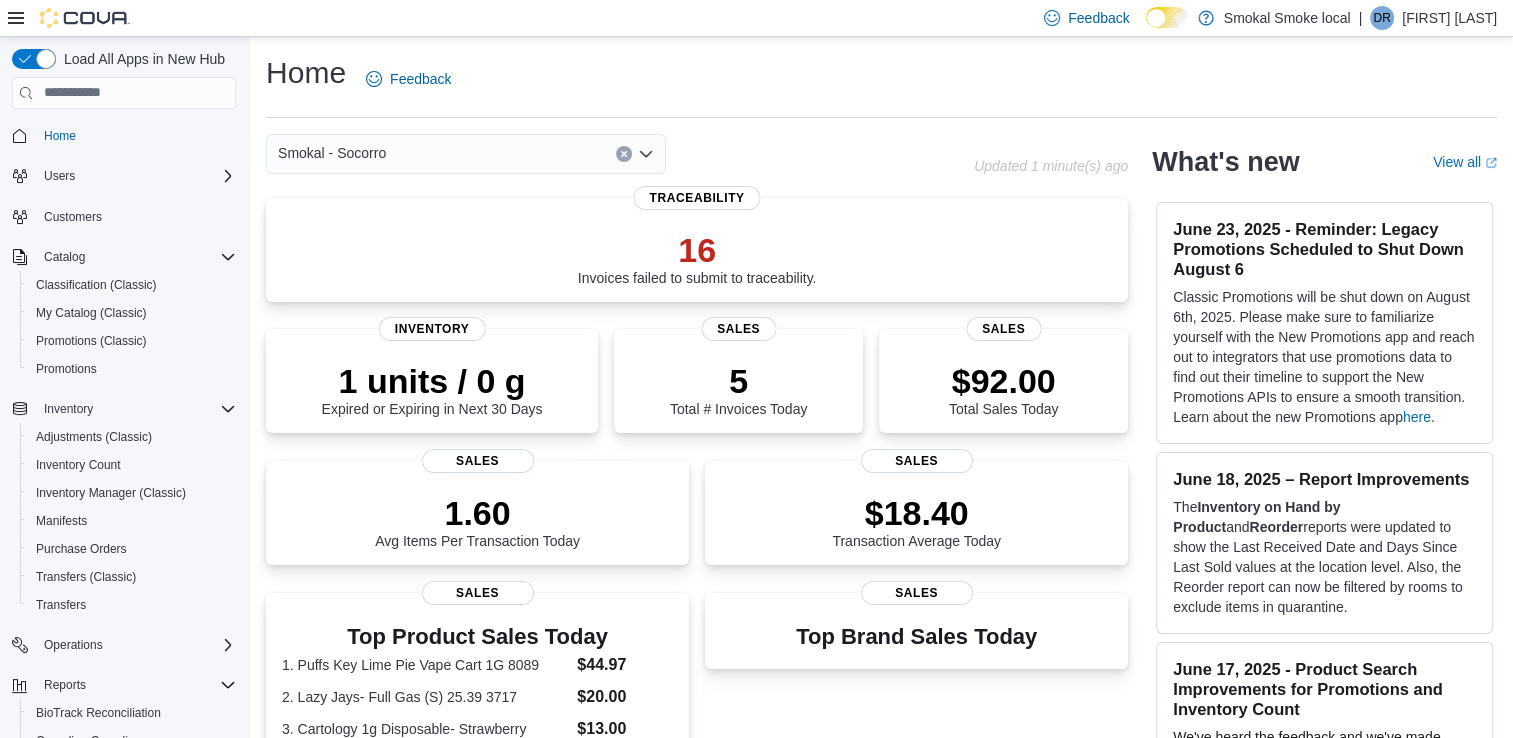 click 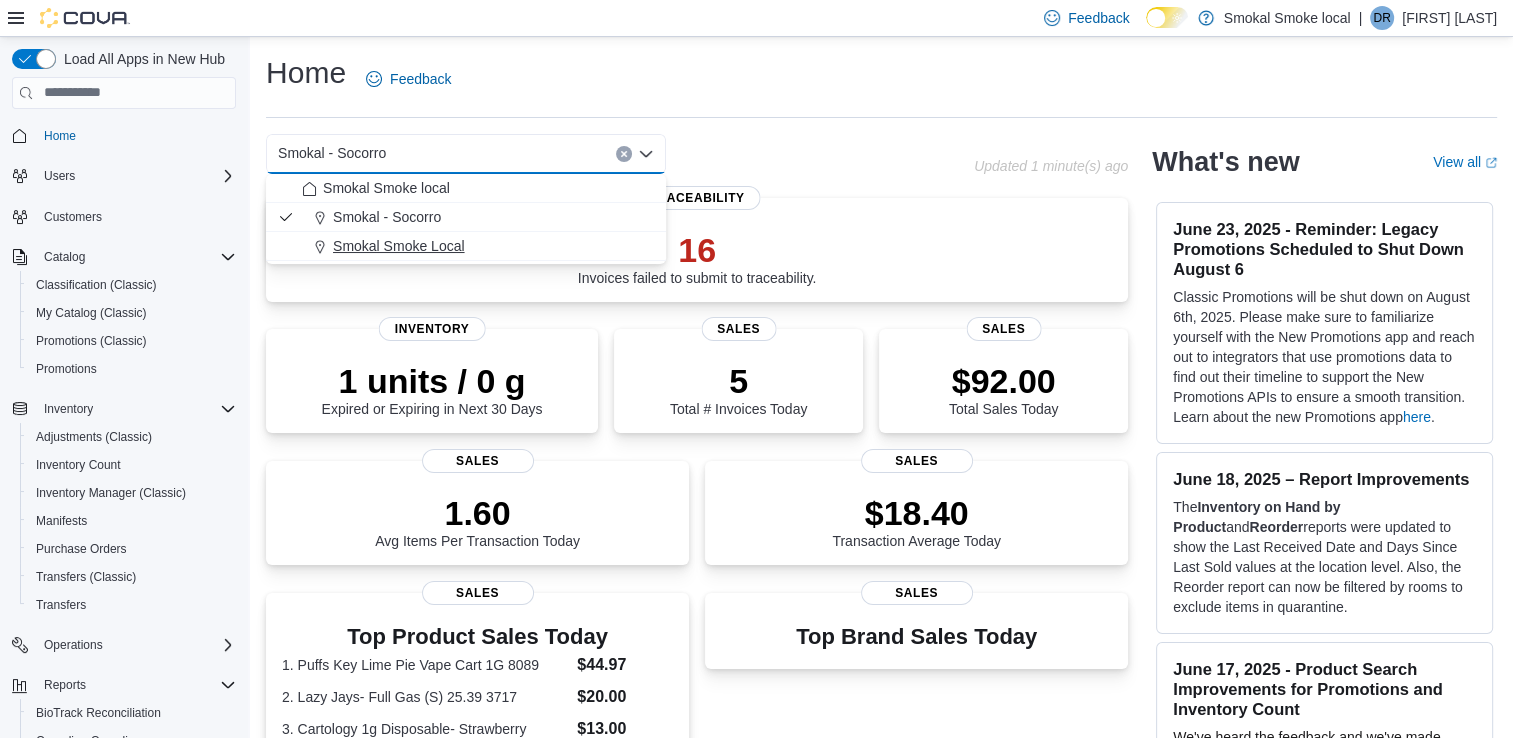 click on "Smokal Smoke Local" at bounding box center (399, 246) 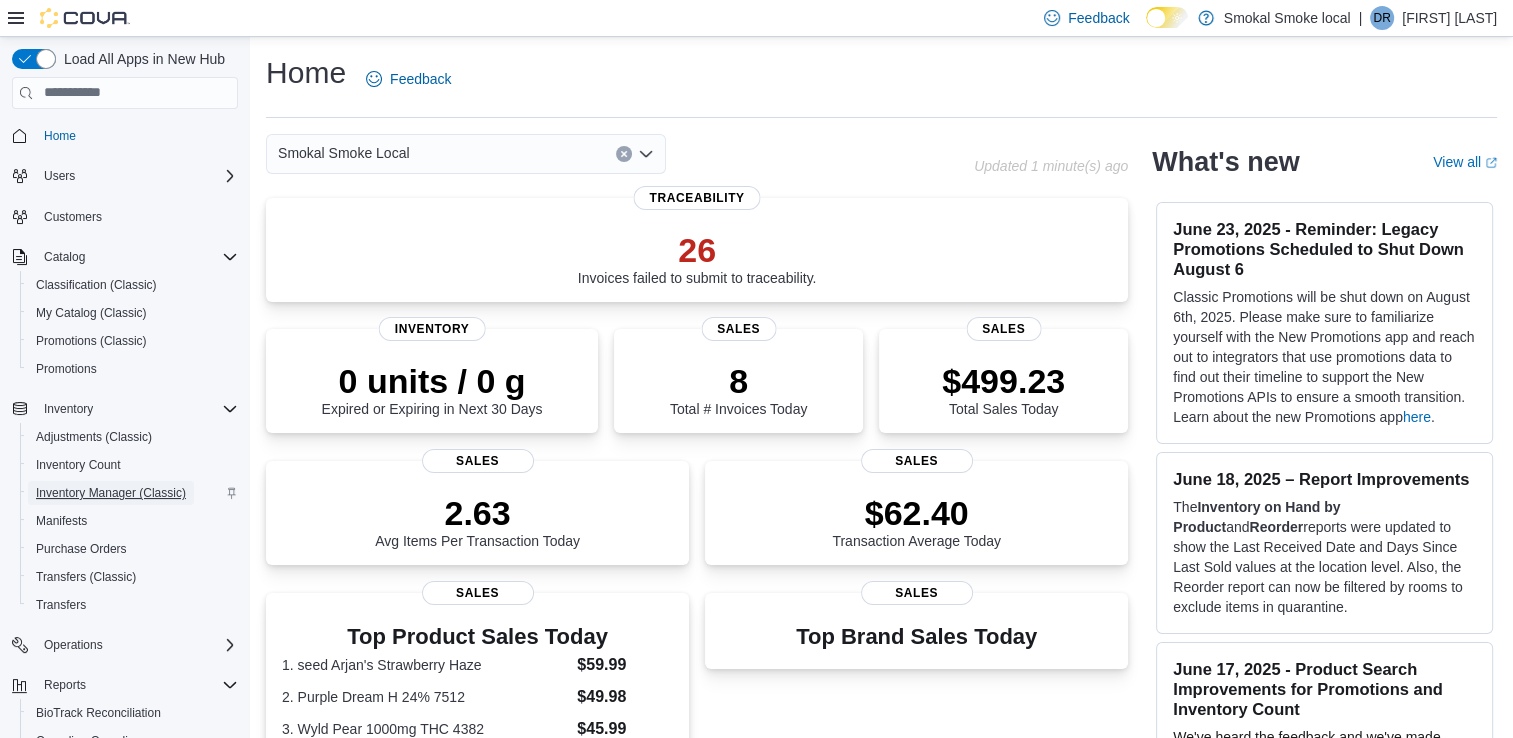 click on "Inventory Manager (Classic)" at bounding box center (111, 493) 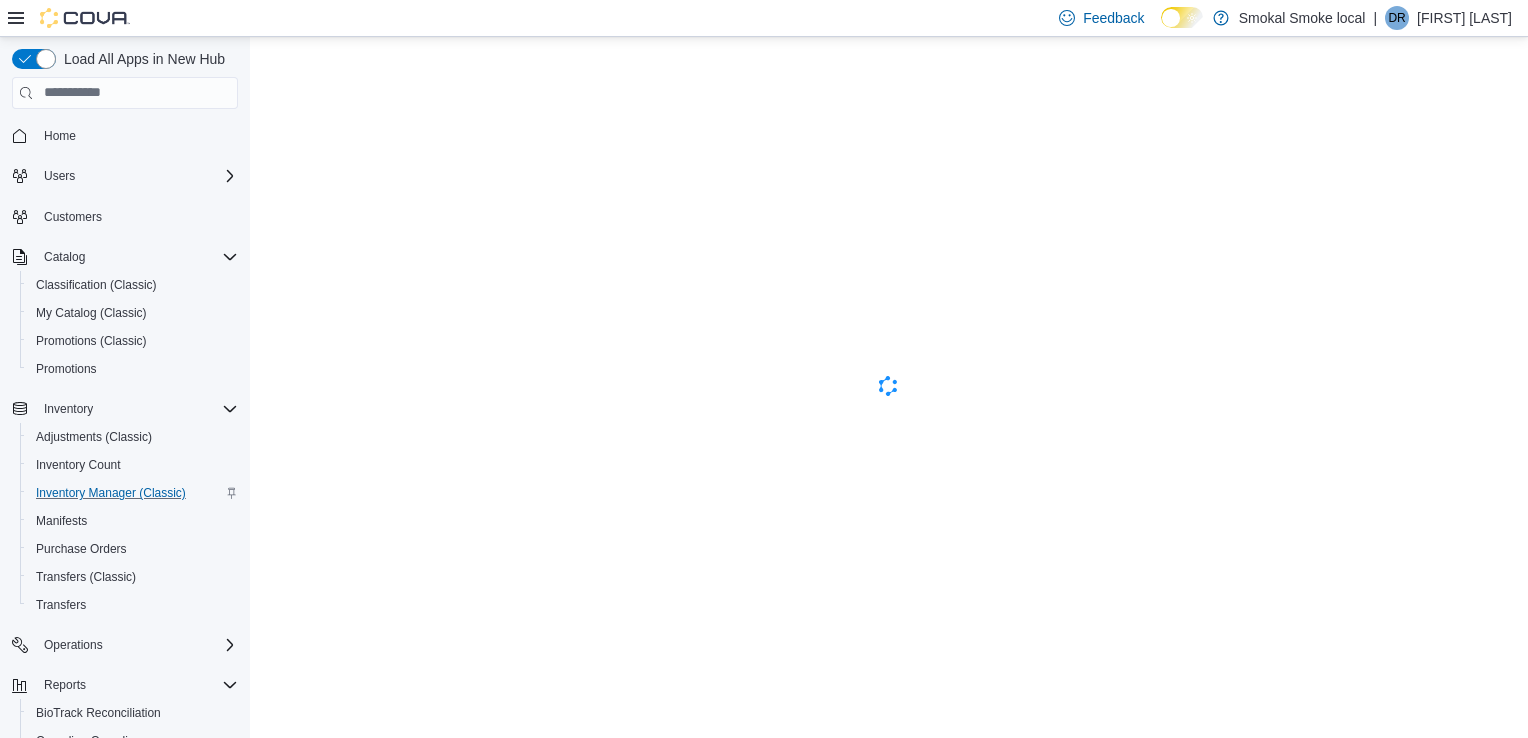 scroll, scrollTop: 0, scrollLeft: 0, axis: both 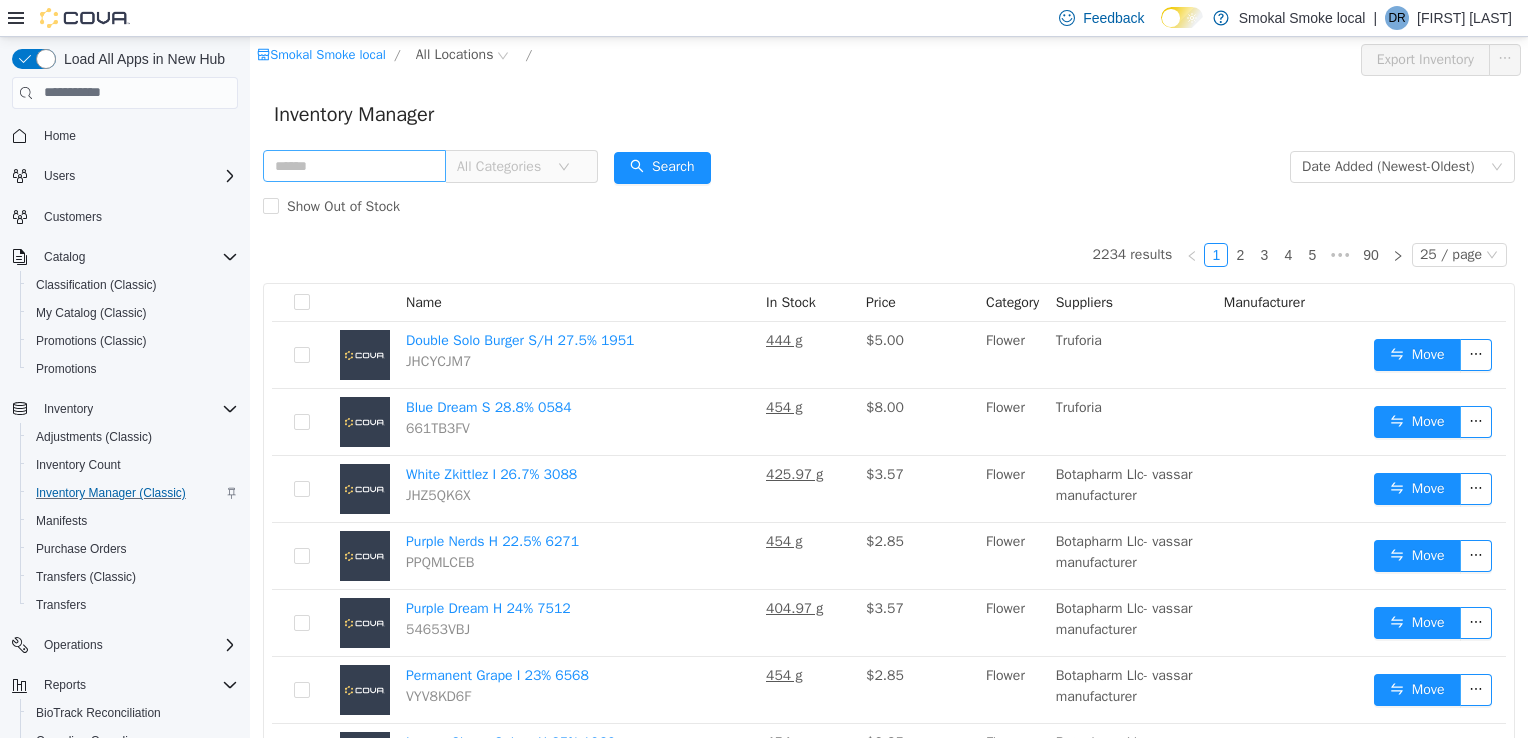 click at bounding box center (354, 165) 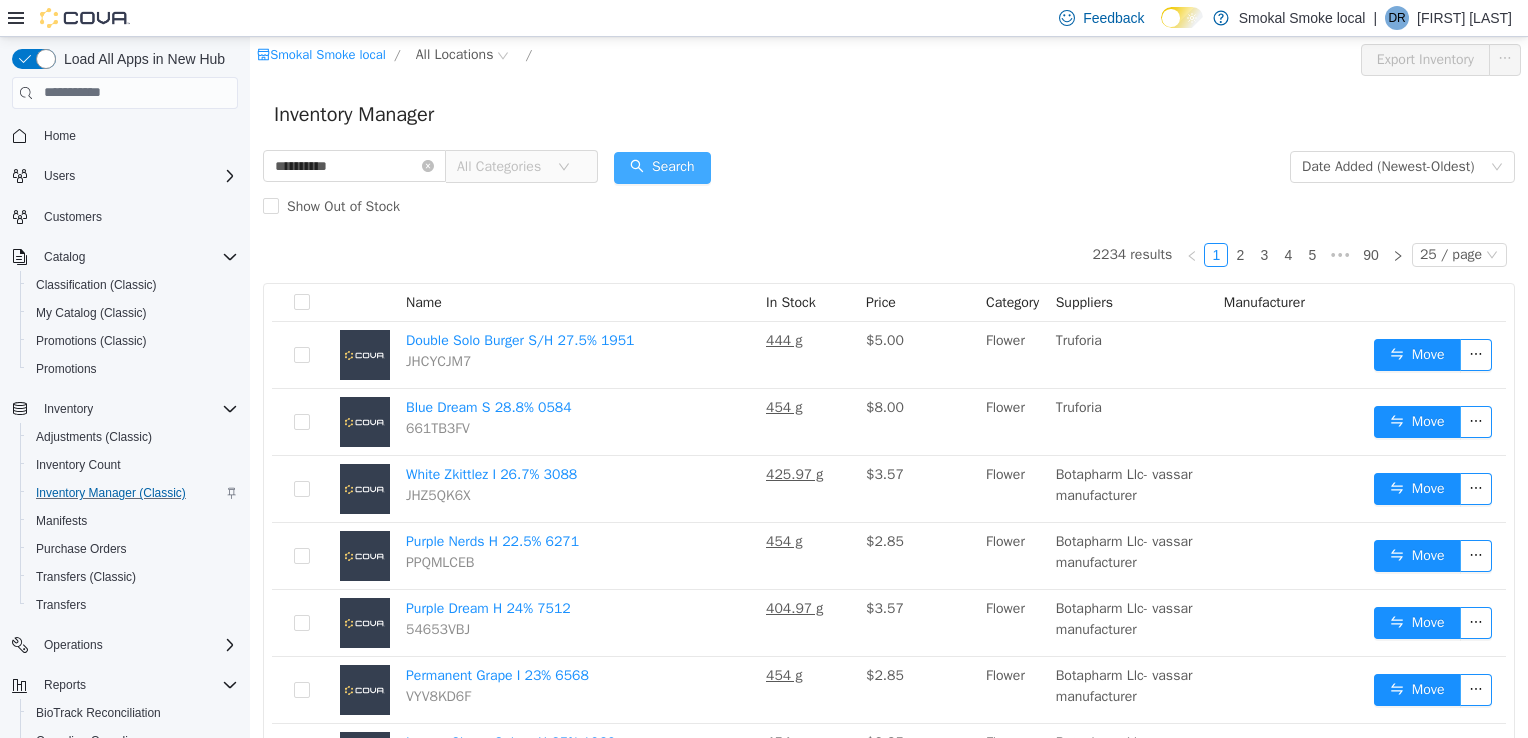 click on "Search" at bounding box center [662, 167] 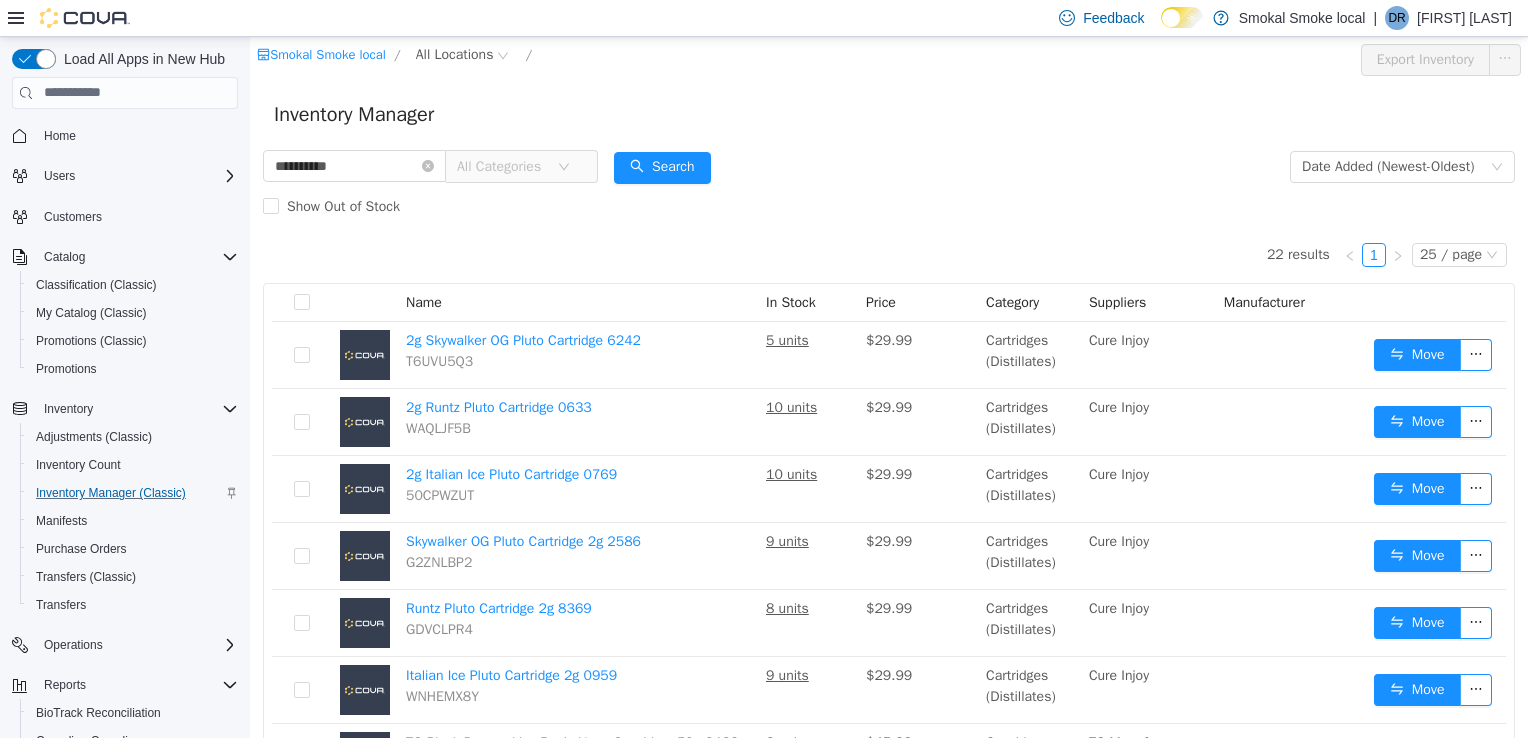 click on "All Categories" at bounding box center (513, 166) 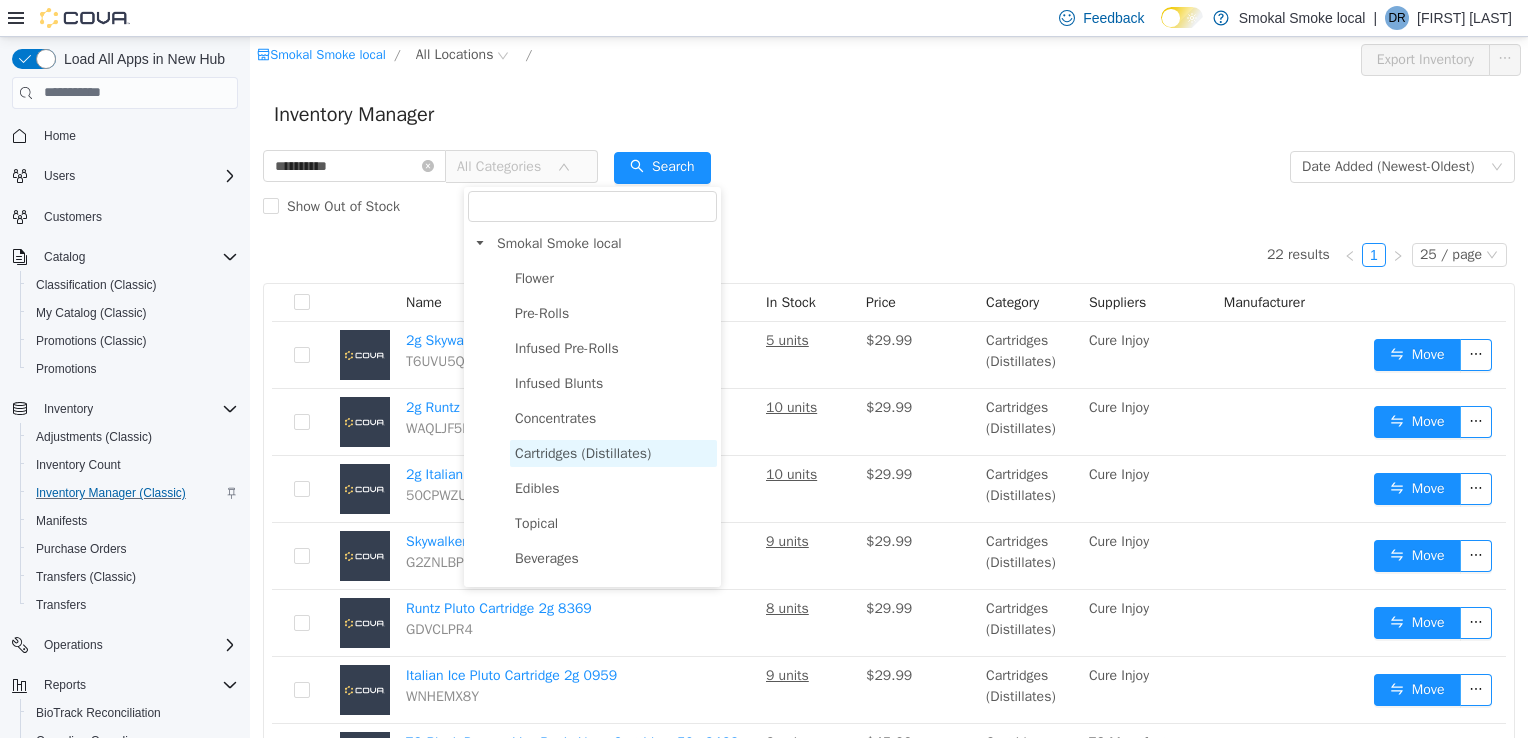 click on "Cartridges (Distillates)" at bounding box center (613, 452) 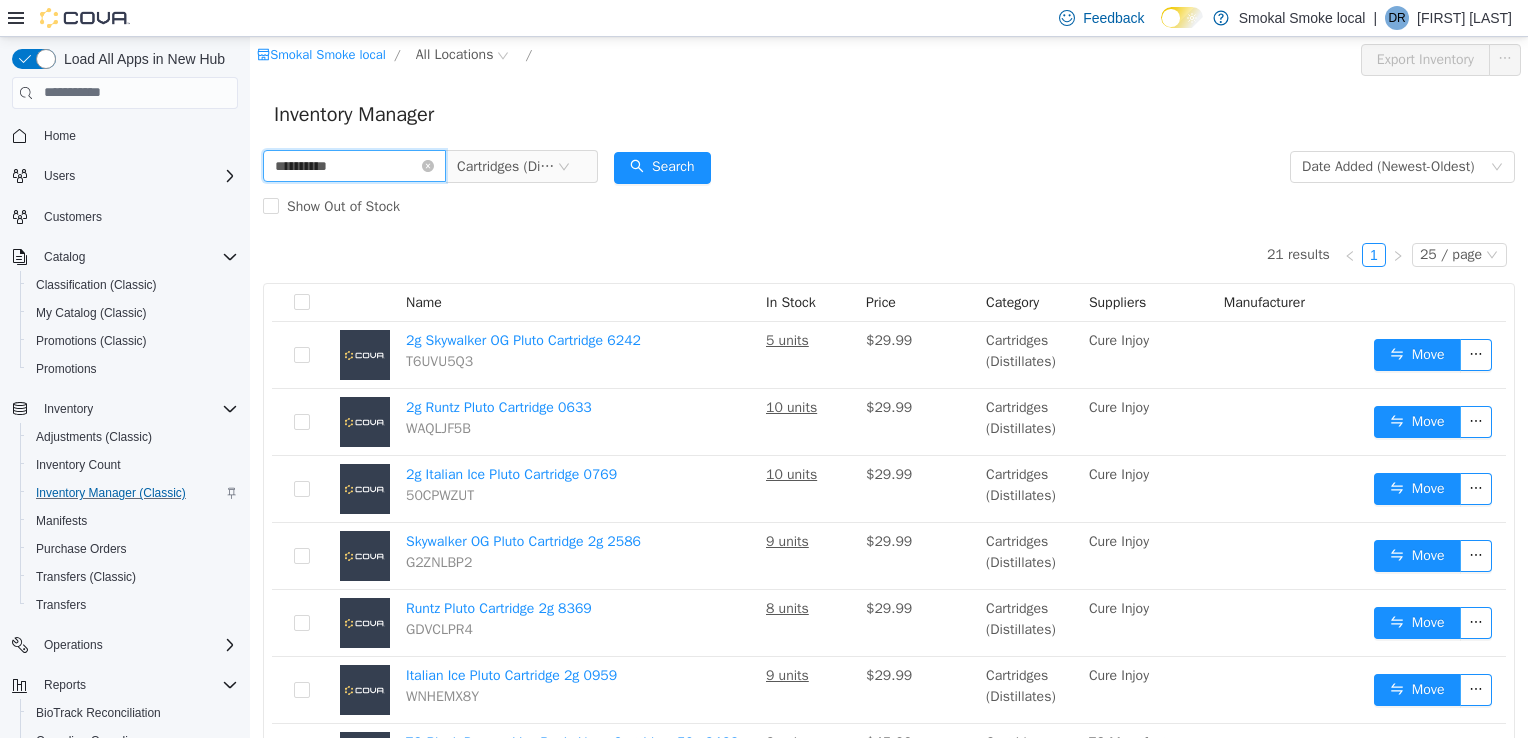 click on "**********" at bounding box center [354, 165] 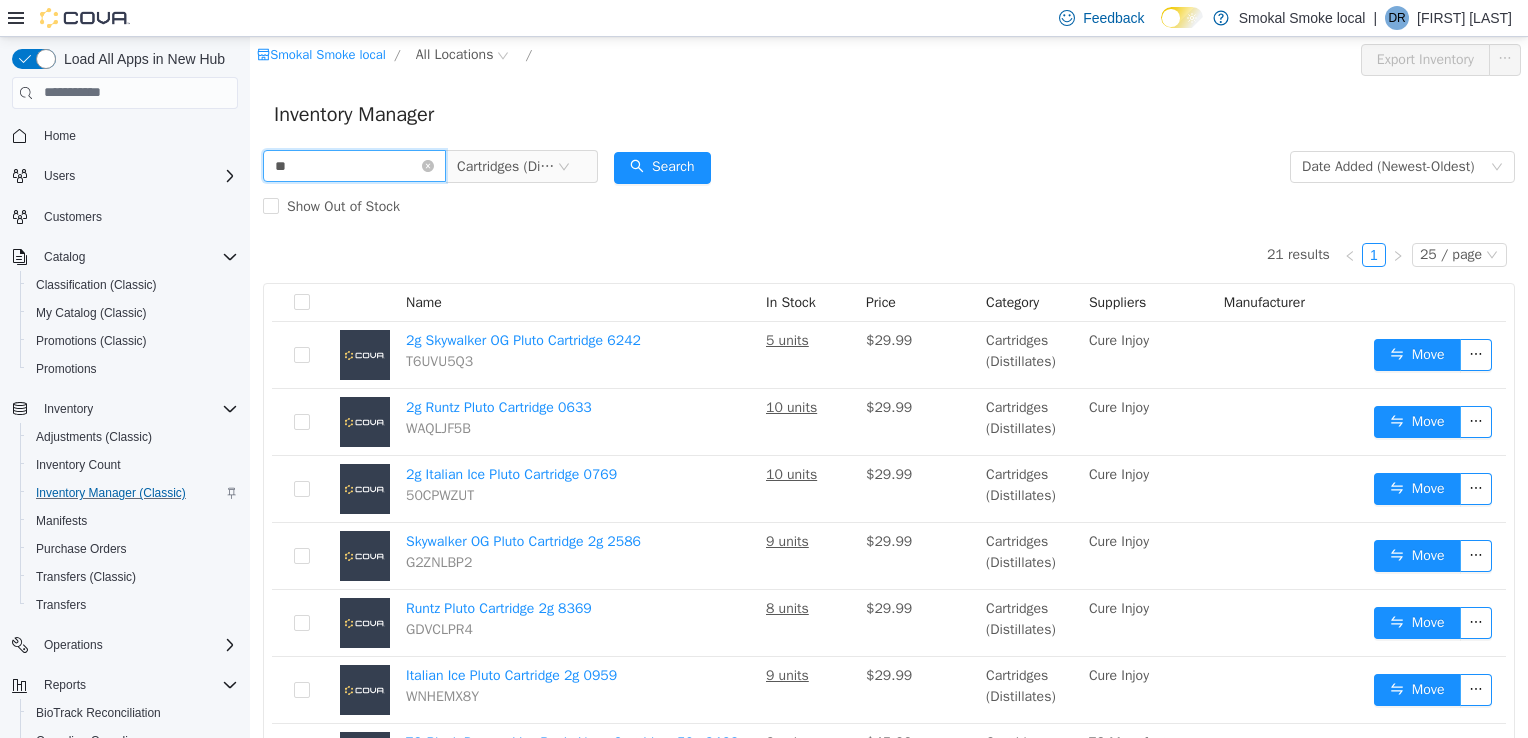 type on "*" 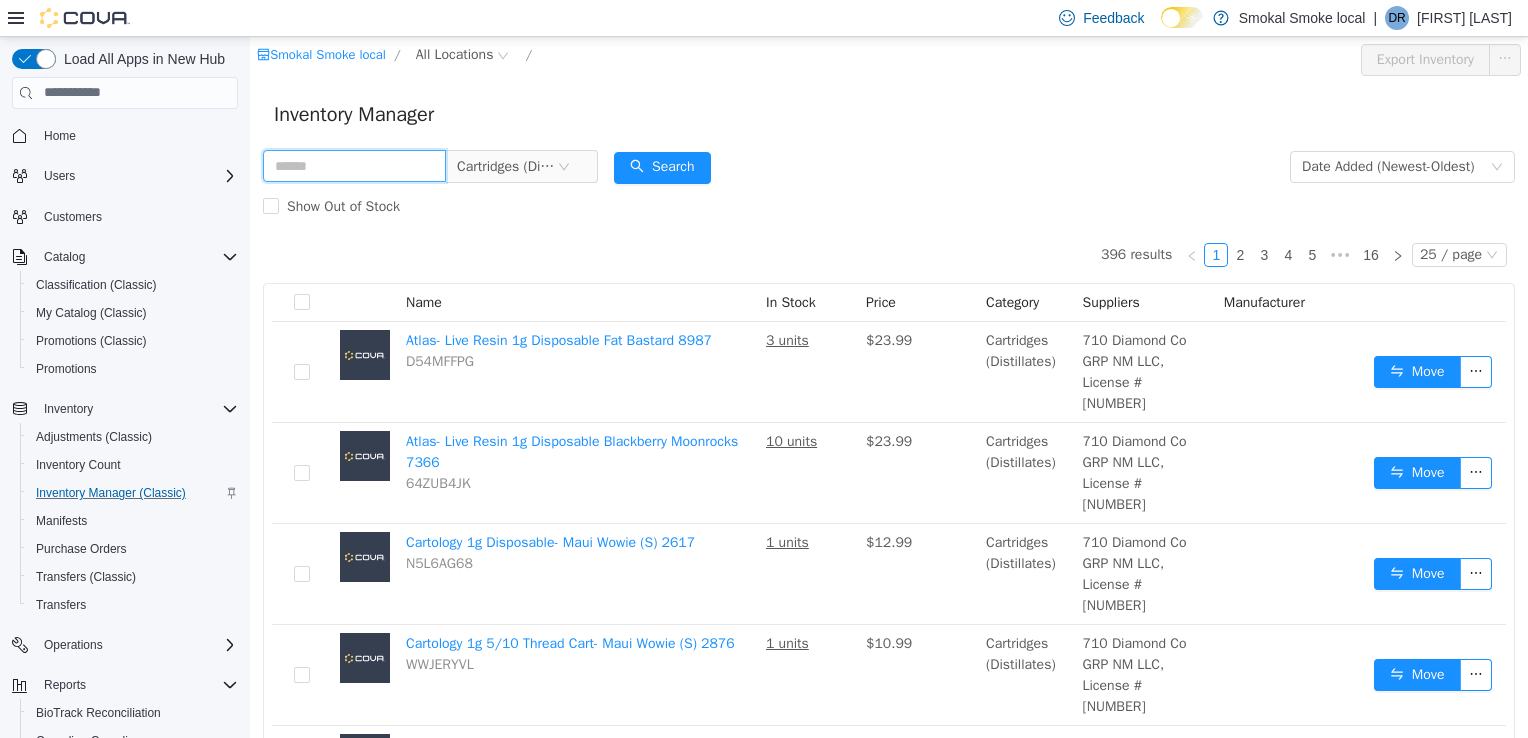 type 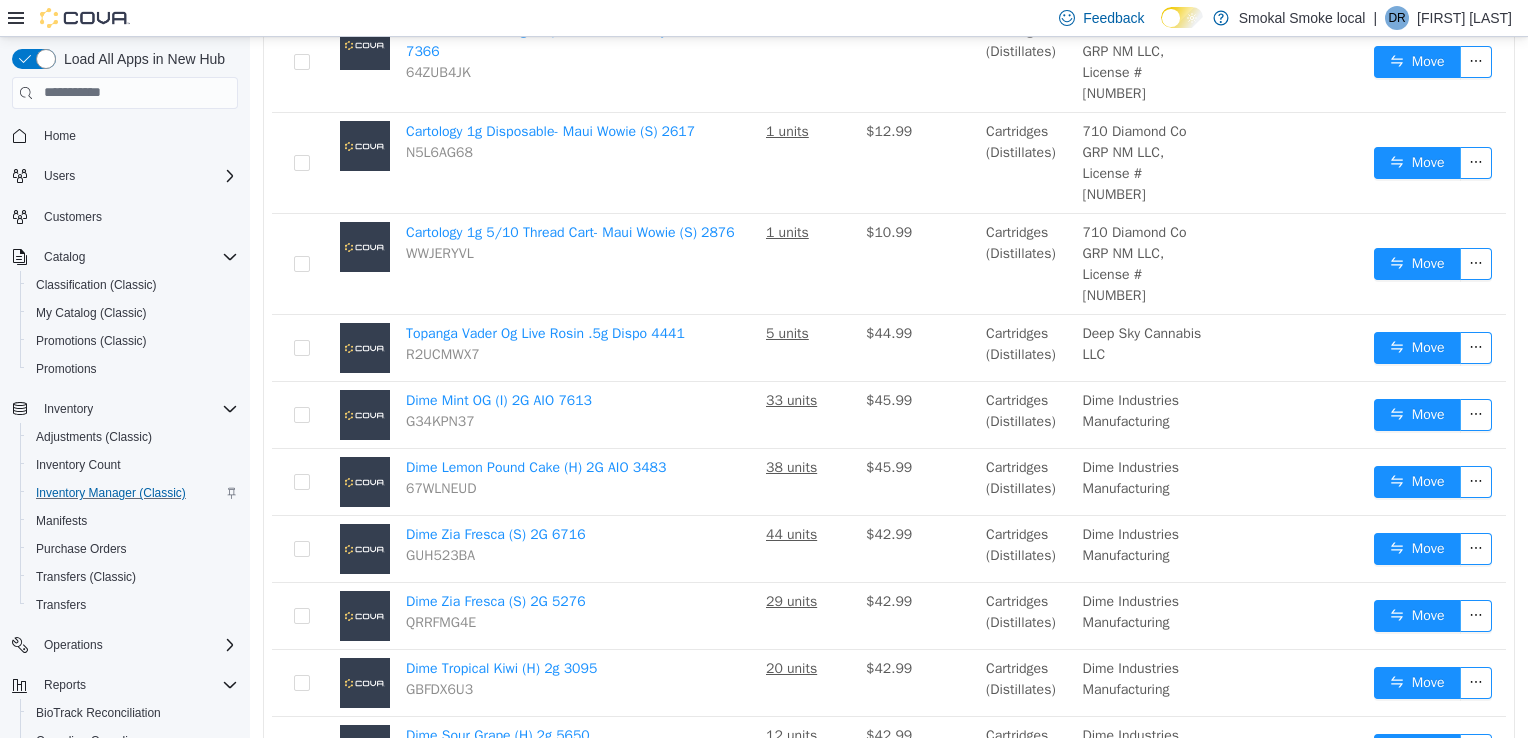 scroll, scrollTop: 0, scrollLeft: 0, axis: both 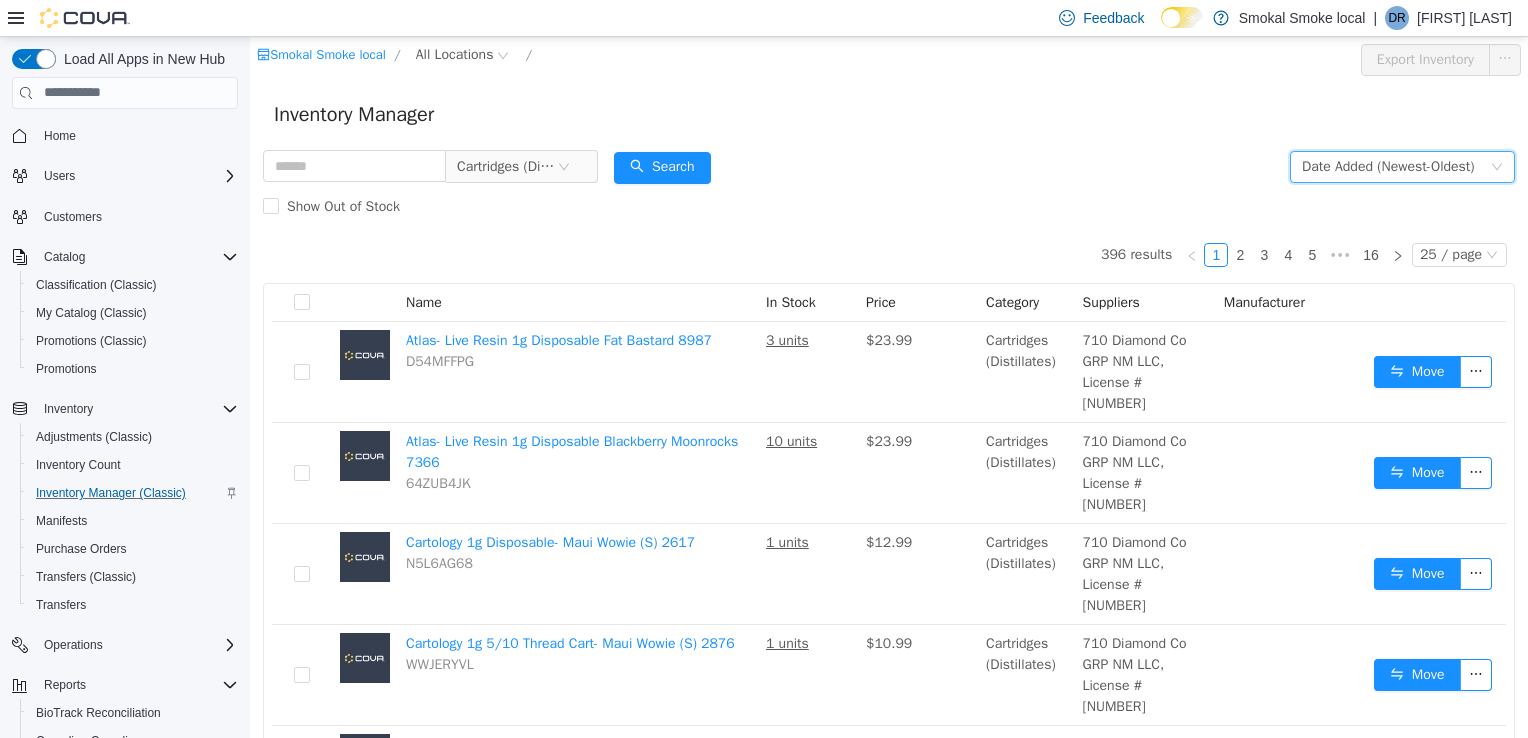 click on "Date Added (Newest-Oldest)" at bounding box center [1388, 166] 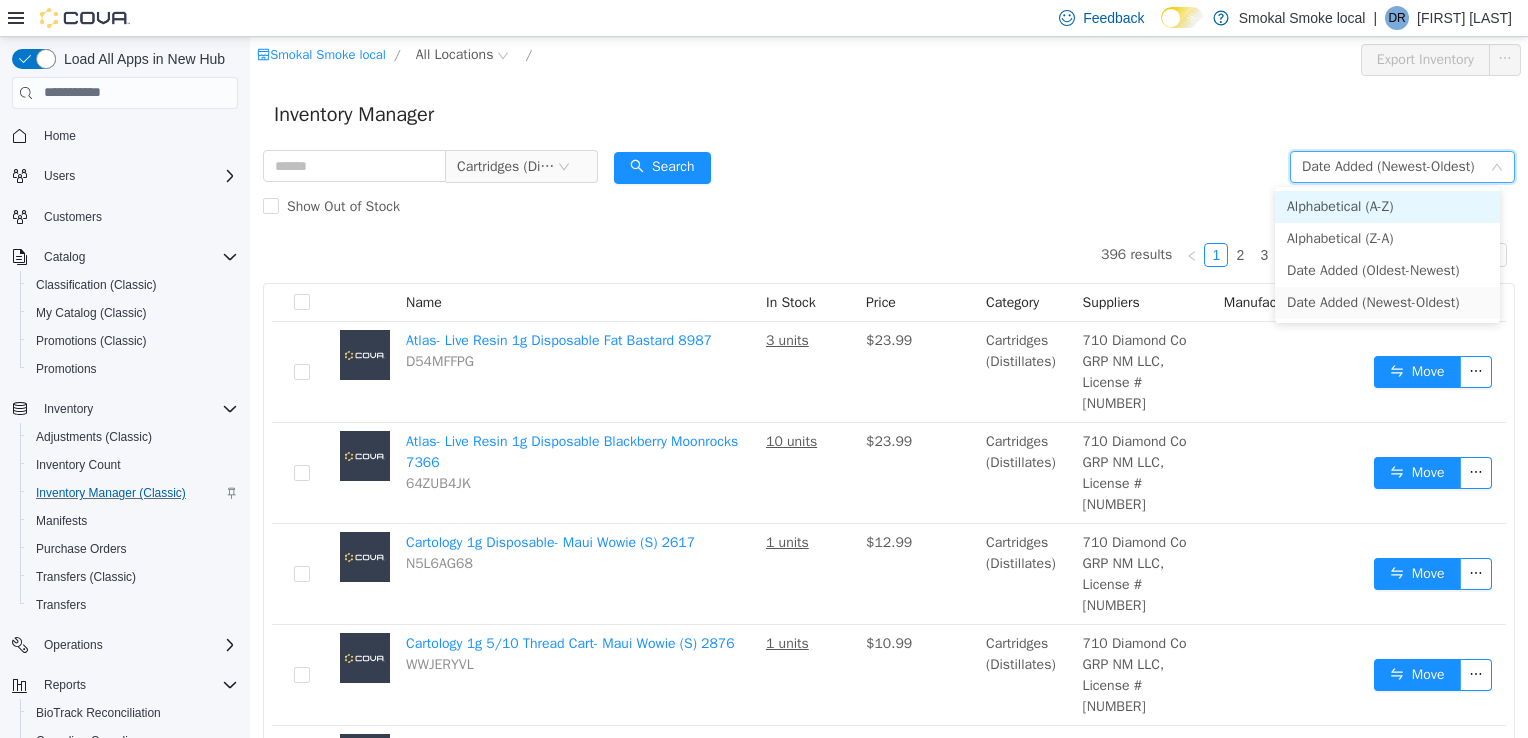 click on "Alphabetical (A-Z)" at bounding box center (1387, 206) 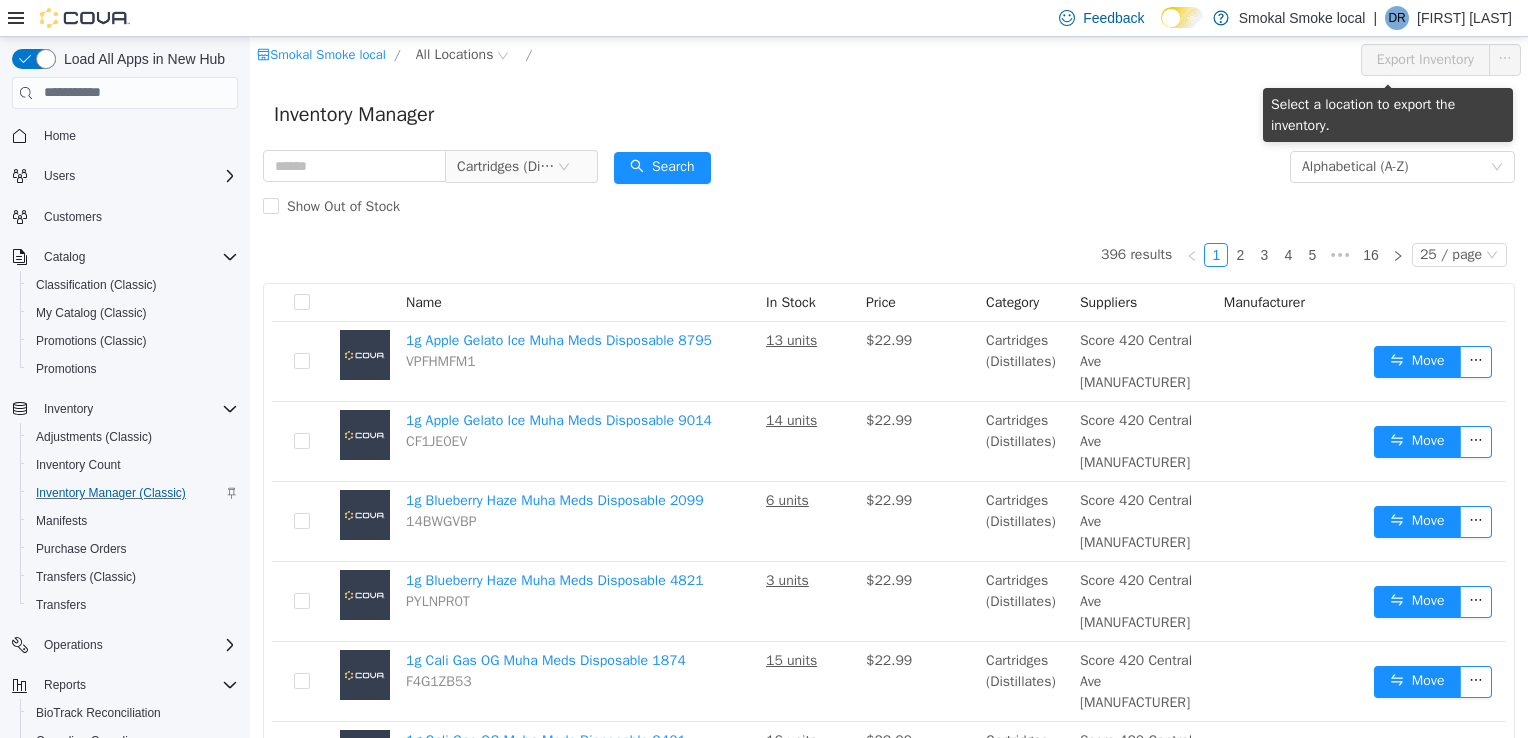 drag, startPoint x: 1466, startPoint y: 65, endPoint x: 916, endPoint y: 133, distance: 554.1877 